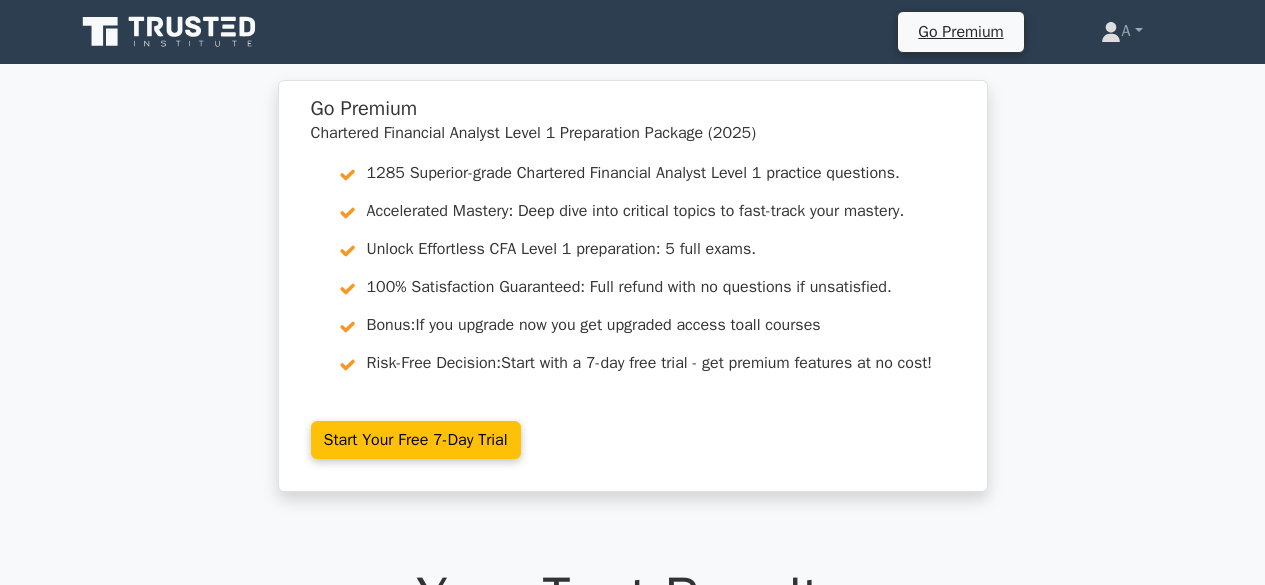 scroll, scrollTop: 1977, scrollLeft: 0, axis: vertical 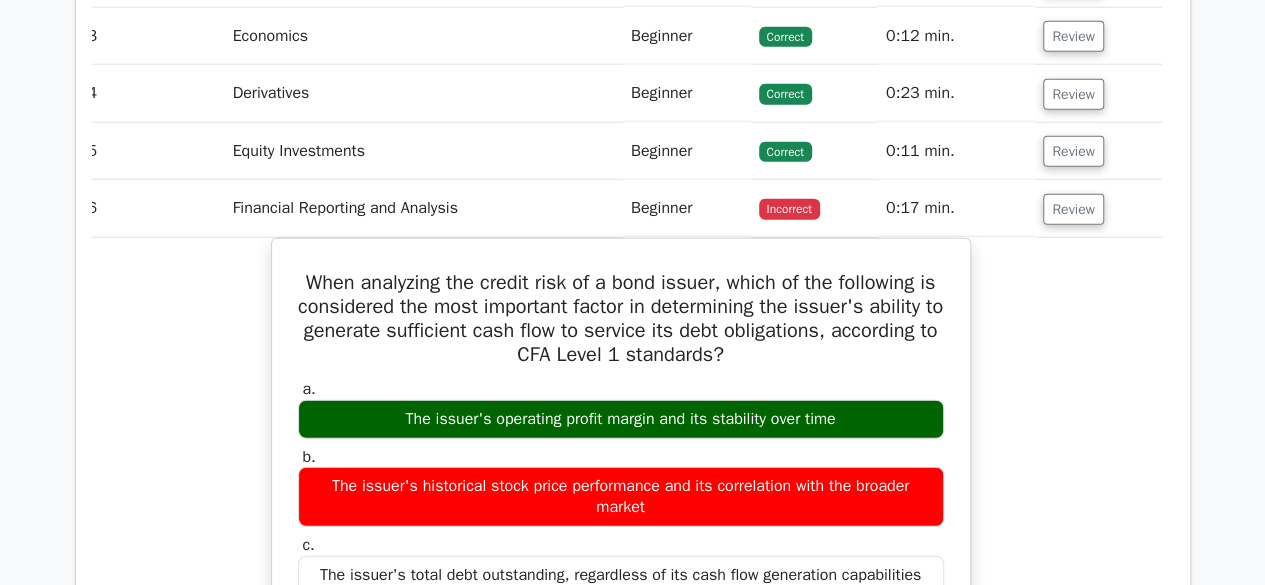 click on "Financial Reporting and Analysis" at bounding box center (424, 208) 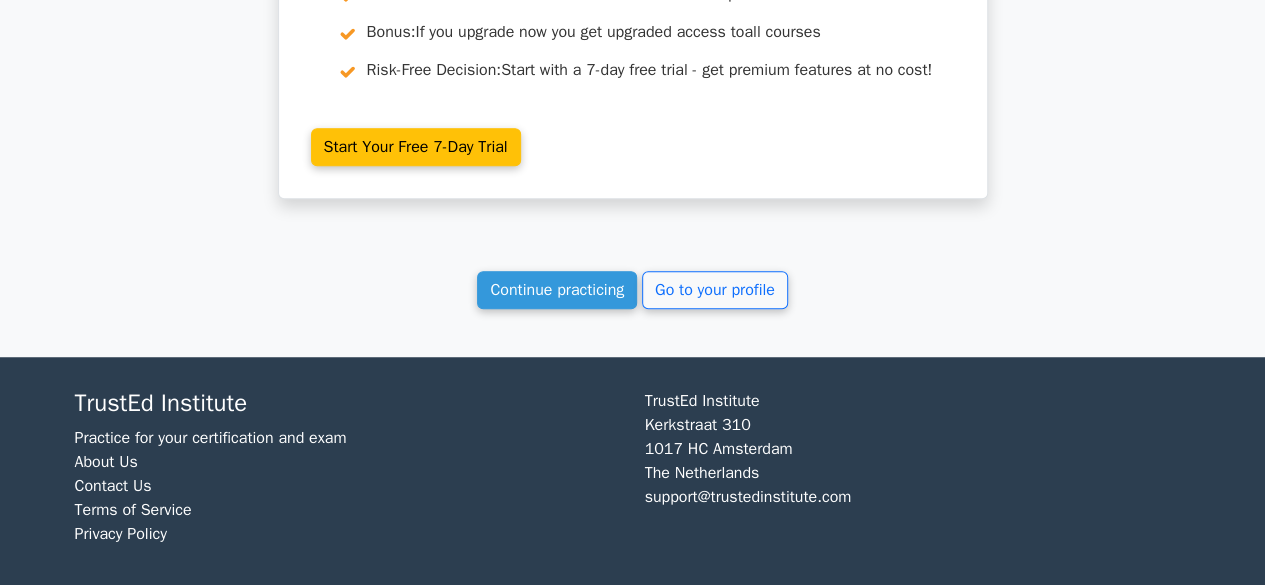 scroll, scrollTop: 4365, scrollLeft: 0, axis: vertical 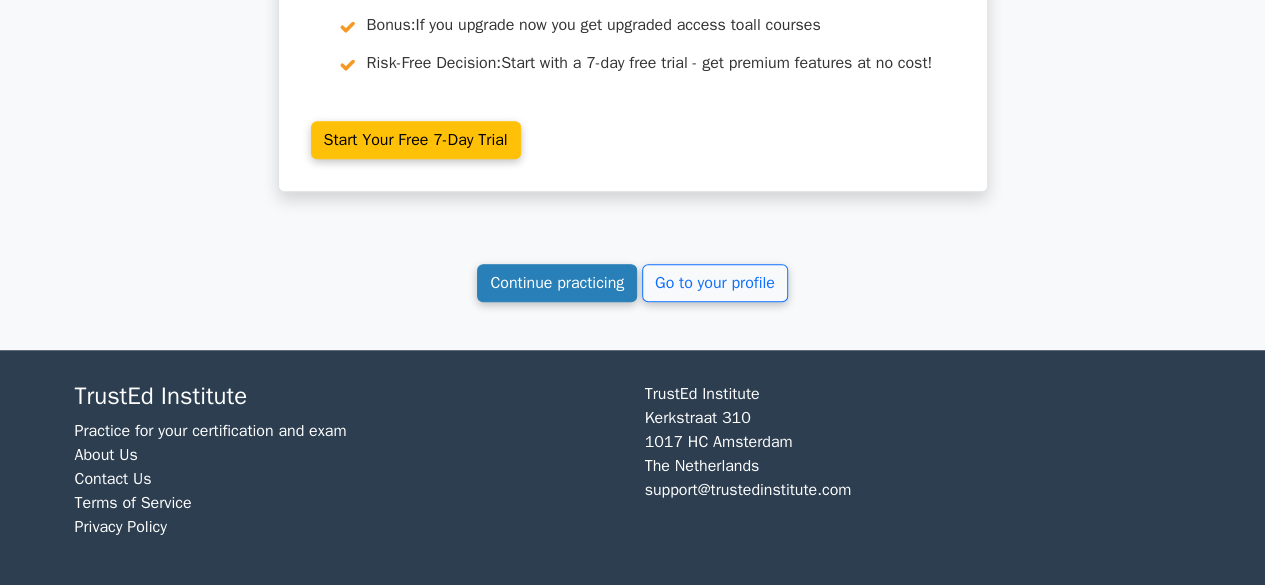 click on "Continue practicing" at bounding box center [557, 283] 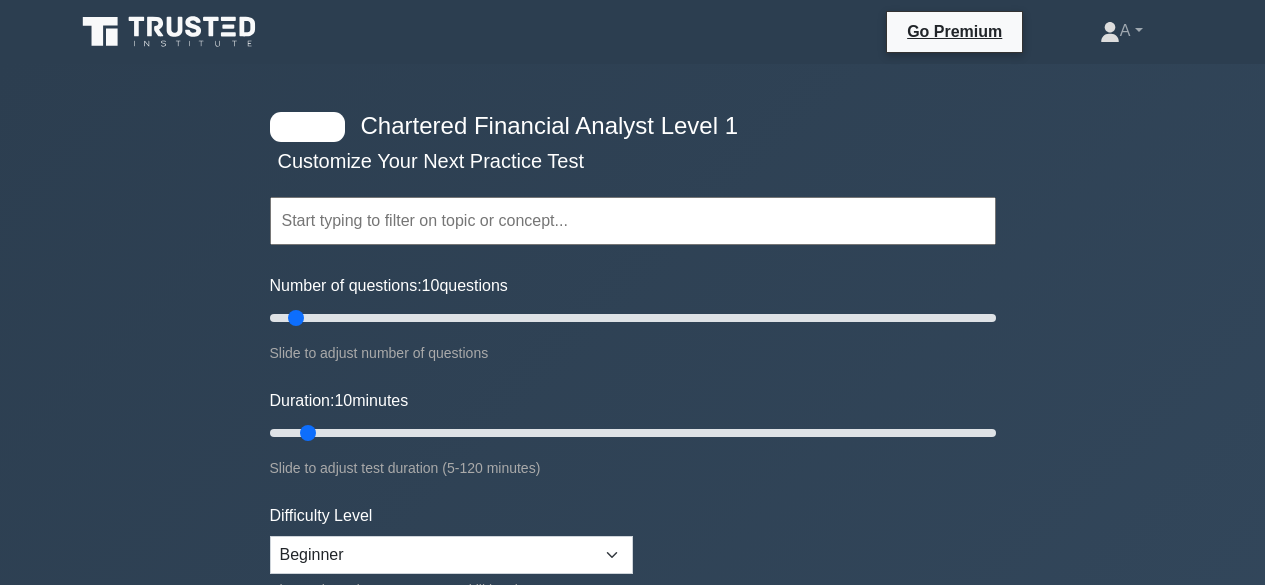 scroll, scrollTop: 95, scrollLeft: 0, axis: vertical 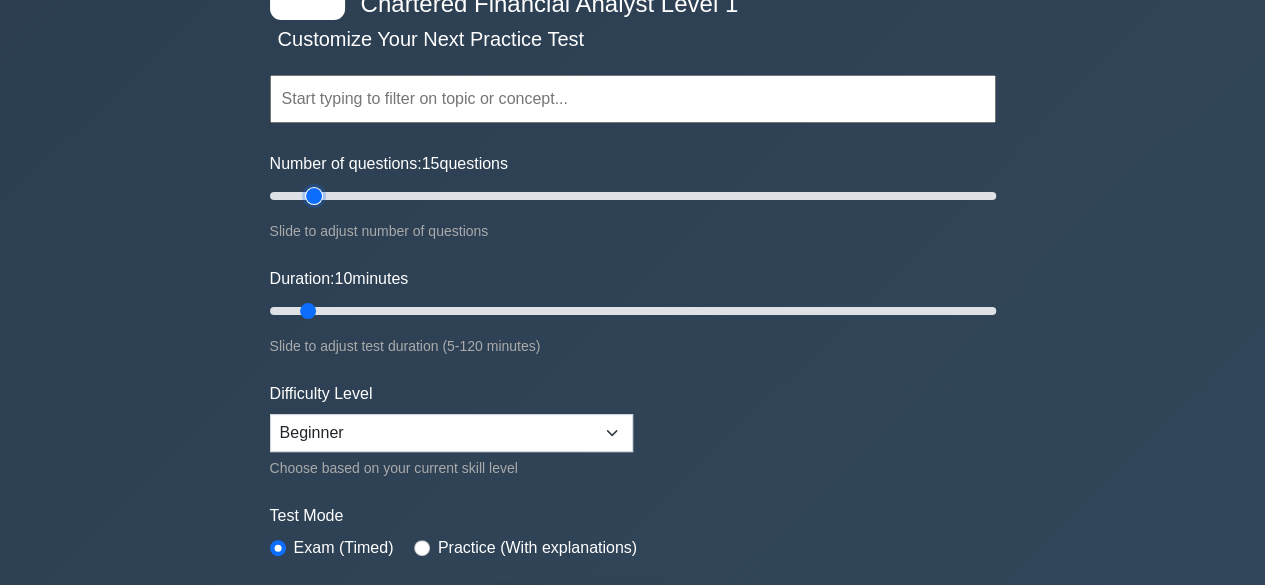type on "10" 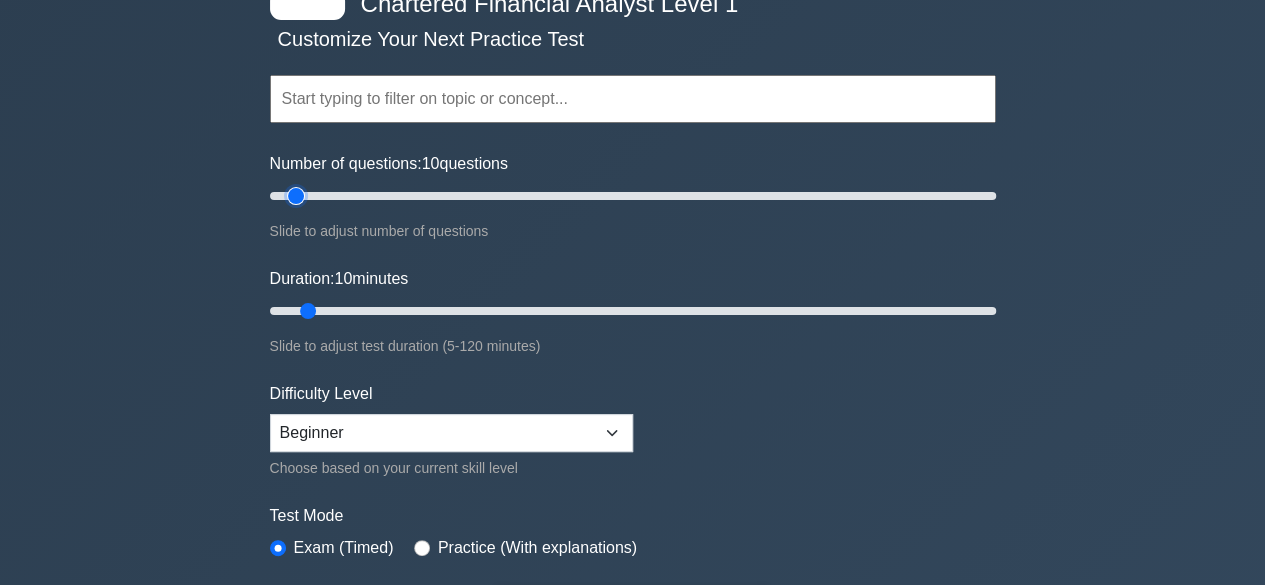 drag, startPoint x: 372, startPoint y: 193, endPoint x: 293, endPoint y: 217, distance: 82.565125 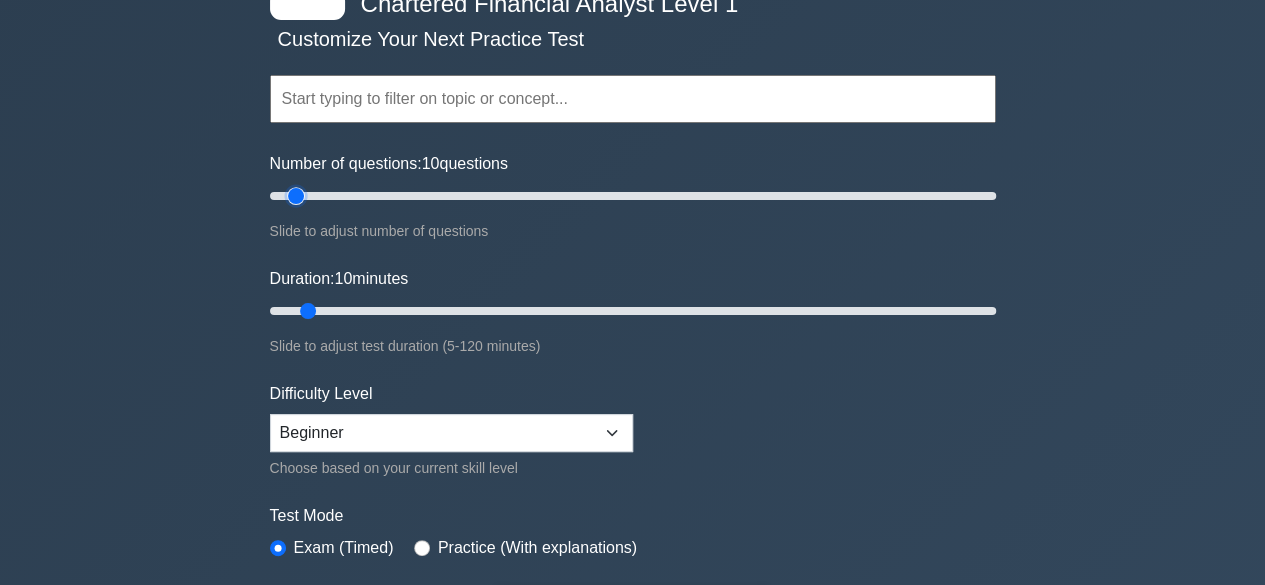 drag, startPoint x: 314, startPoint y: 307, endPoint x: 298, endPoint y: 308, distance: 16.03122 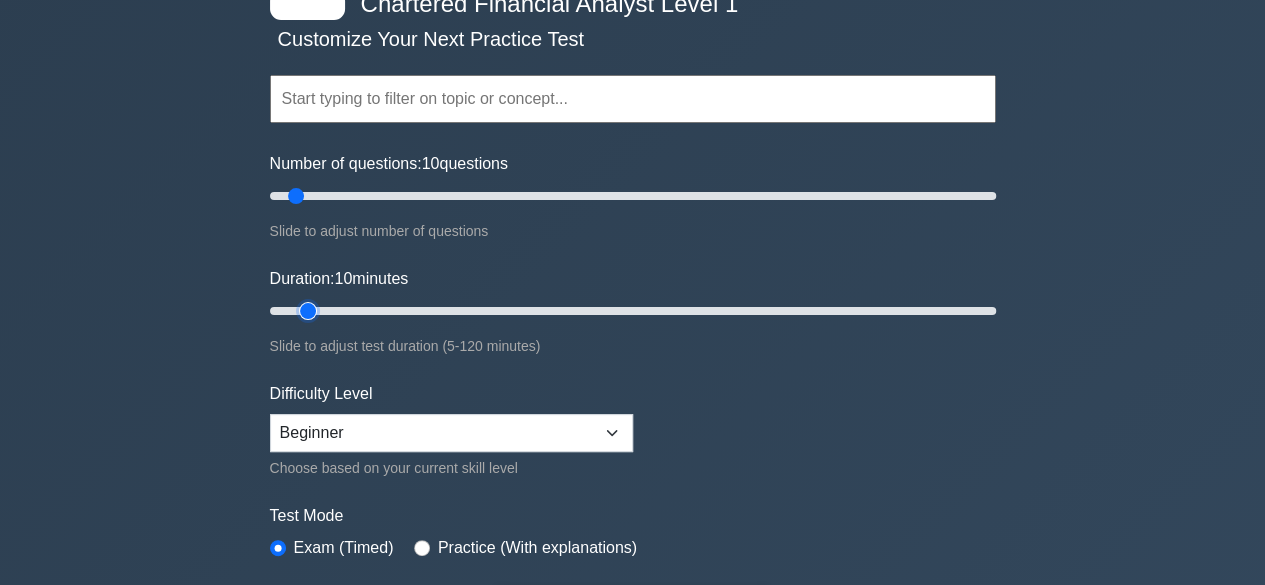 click on "Duration:  10  minutes" at bounding box center (633, 311) 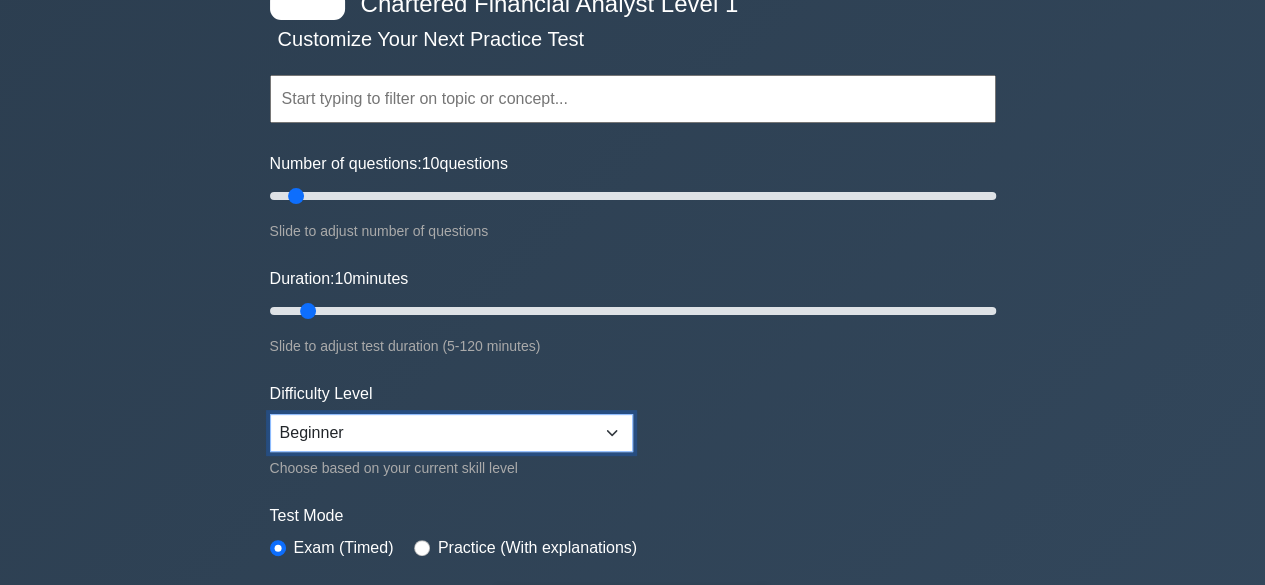 click on "Beginner
Intermediate
Expert" at bounding box center [451, 433] 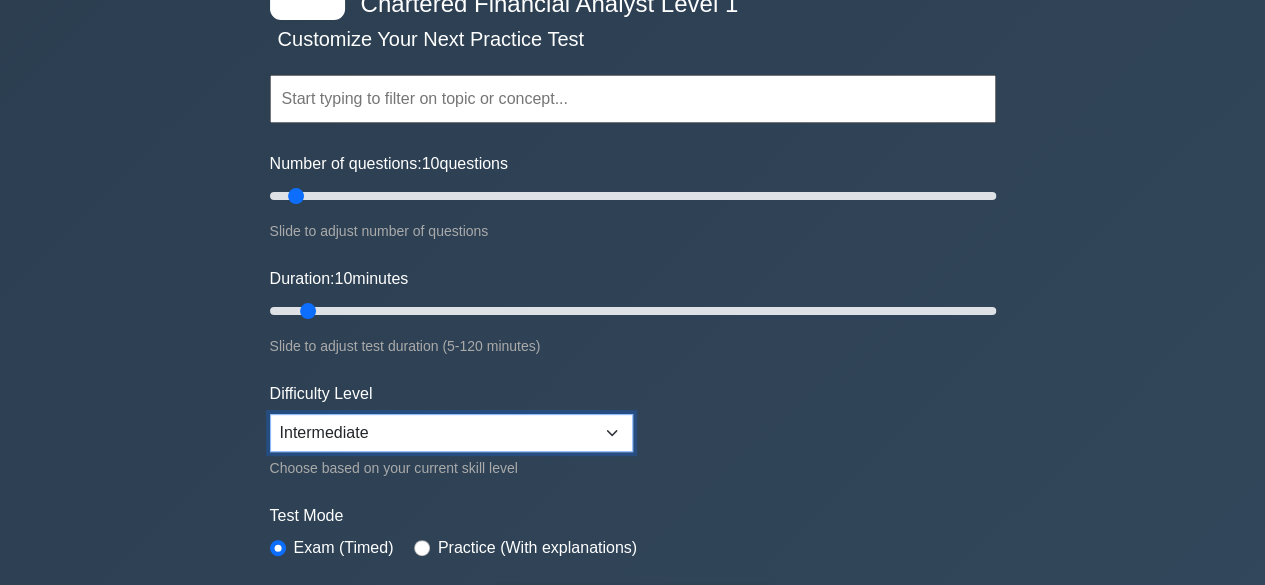 click on "Beginner
Intermediate
Expert" at bounding box center (451, 433) 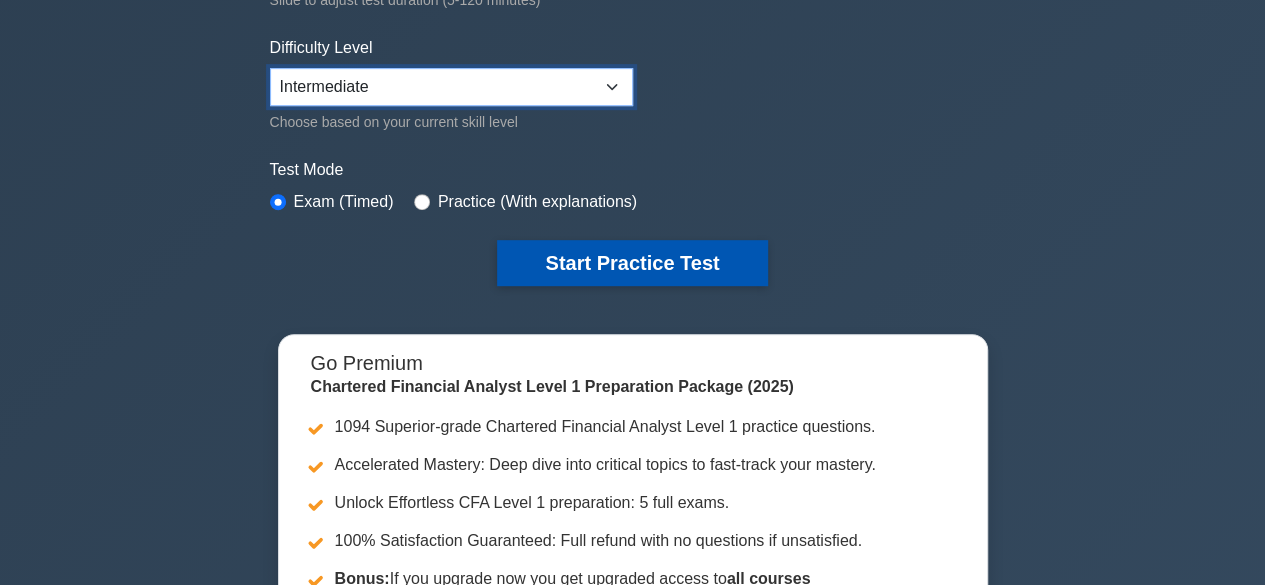 scroll, scrollTop: 461, scrollLeft: 0, axis: vertical 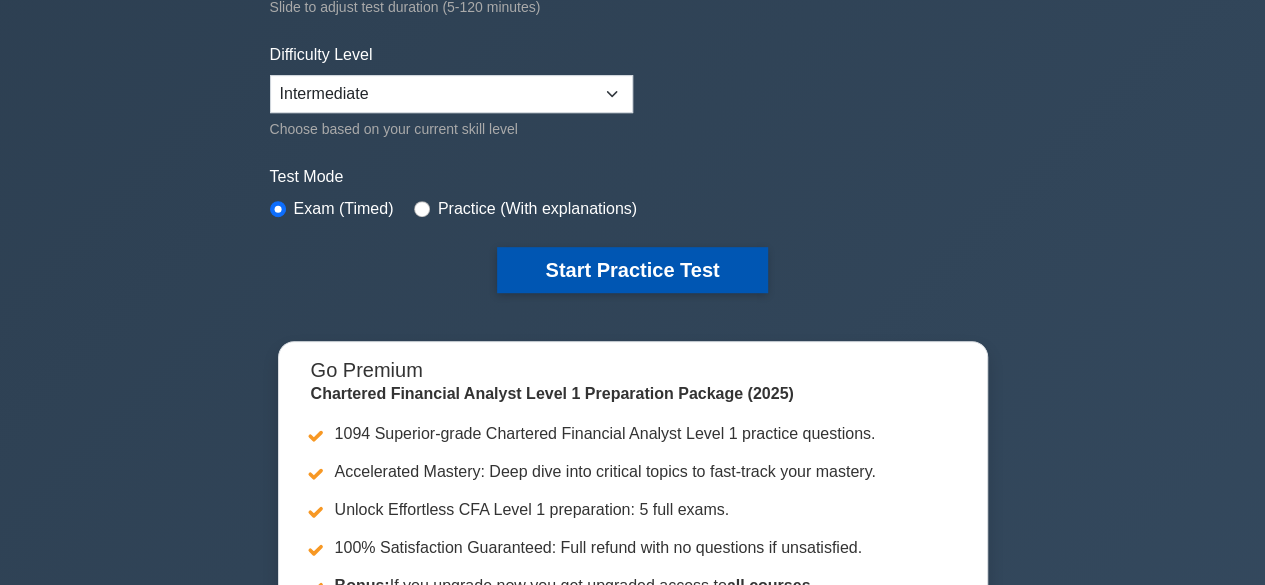 click on "Start Practice Test" at bounding box center [632, 270] 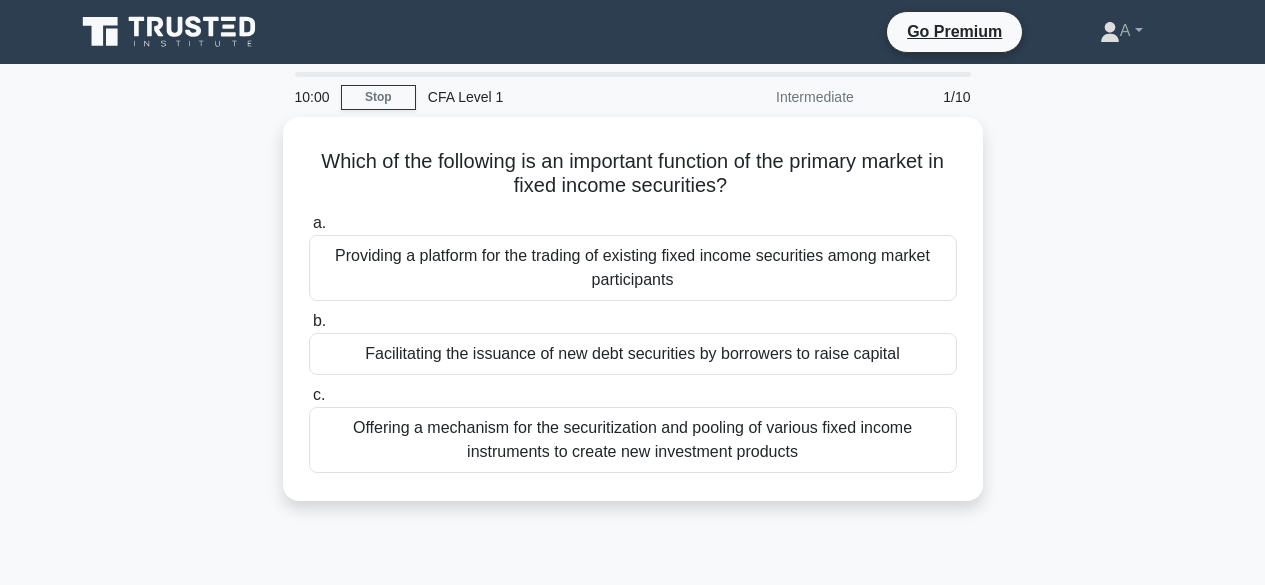 scroll, scrollTop: 0, scrollLeft: 0, axis: both 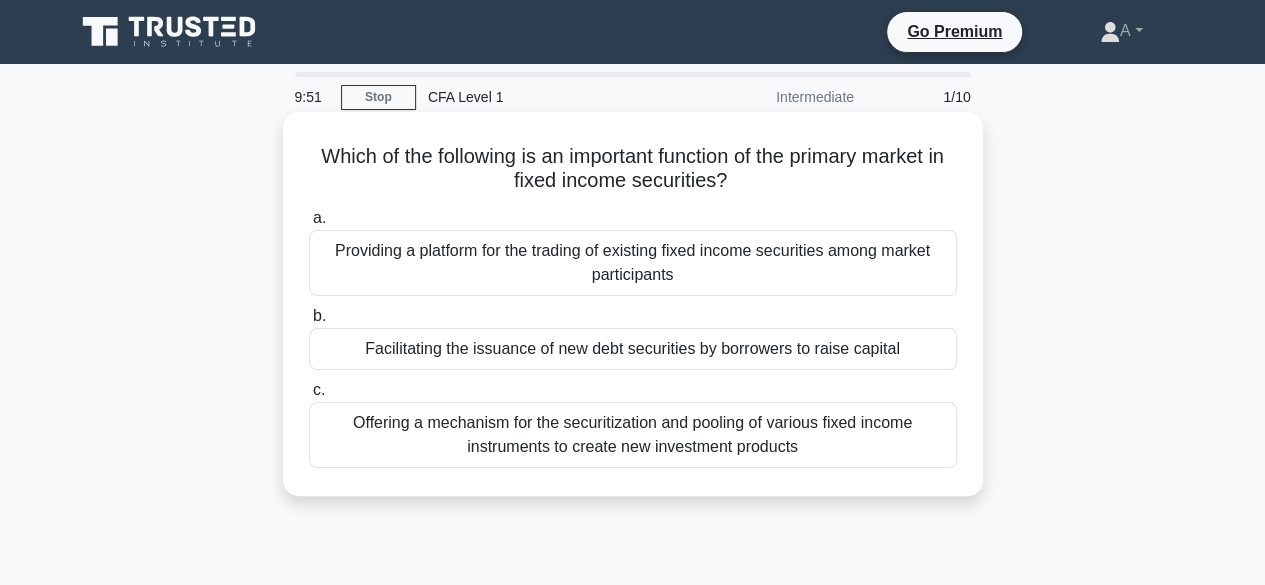 click on "Facilitating the issuance of new debt securities by borrowers to raise capital" at bounding box center (633, 349) 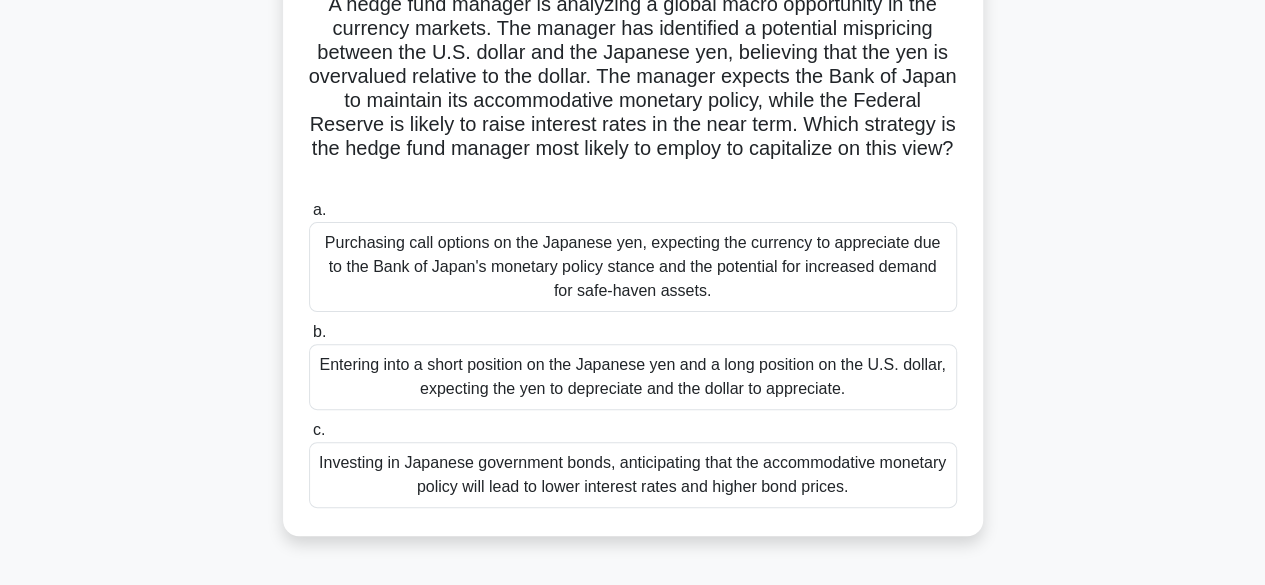 scroll, scrollTop: 158, scrollLeft: 0, axis: vertical 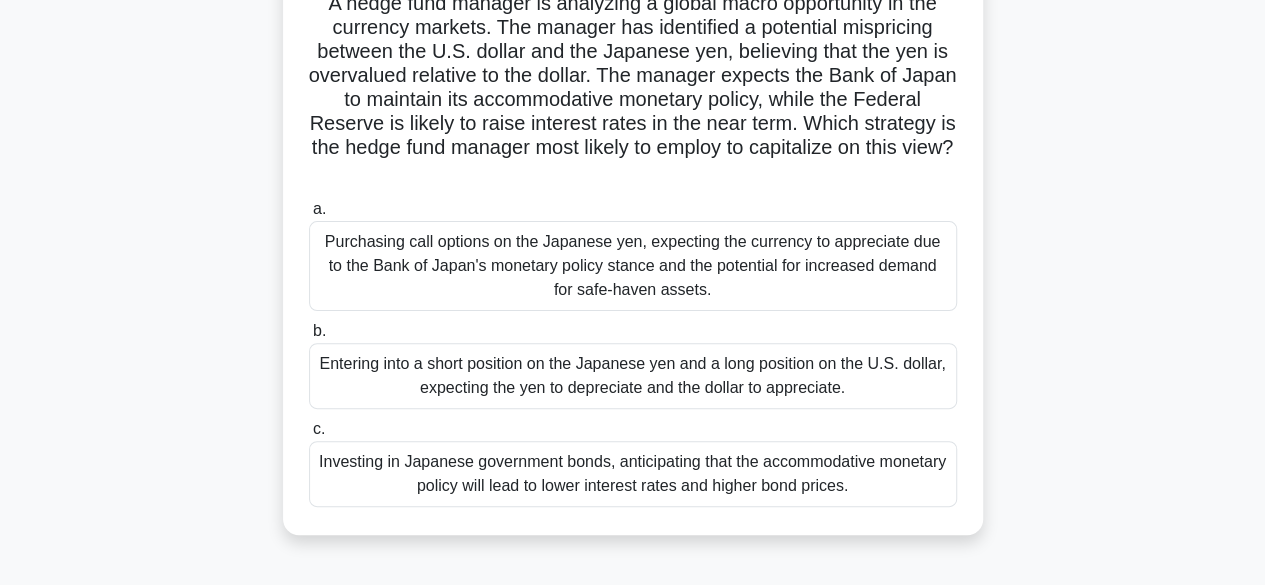 drag, startPoint x: 600, startPoint y: 483, endPoint x: 316, endPoint y: 544, distance: 290.4772 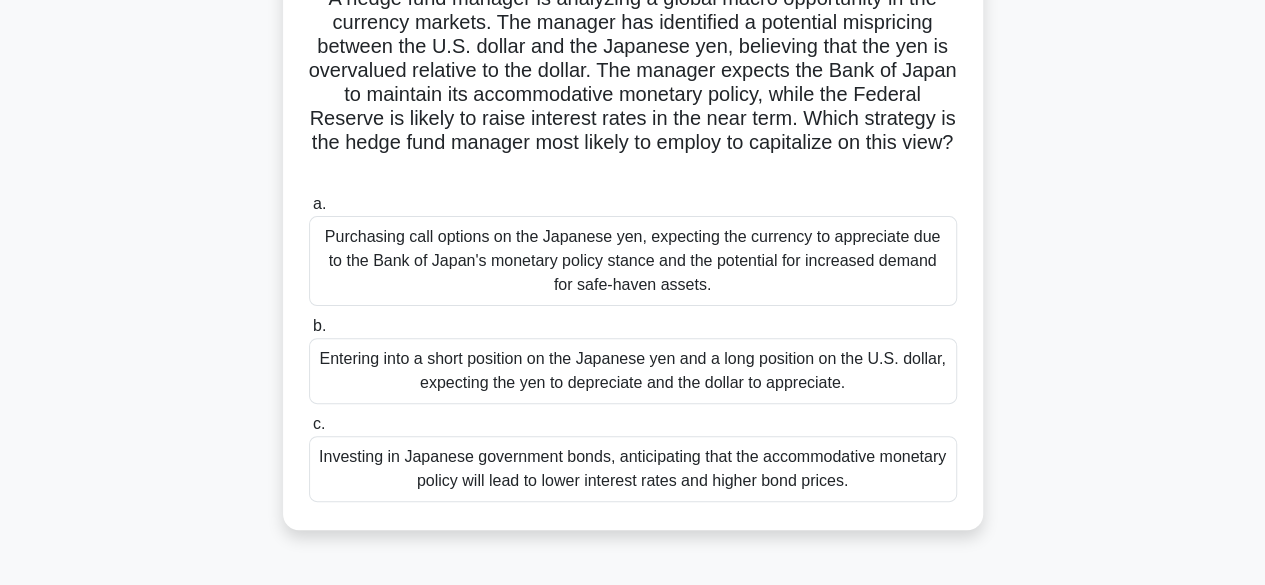 click on "Investing in Japanese government bonds, anticipating that the accommodative monetary policy will lead to lower interest rates and higher bond prices." at bounding box center [633, 469] 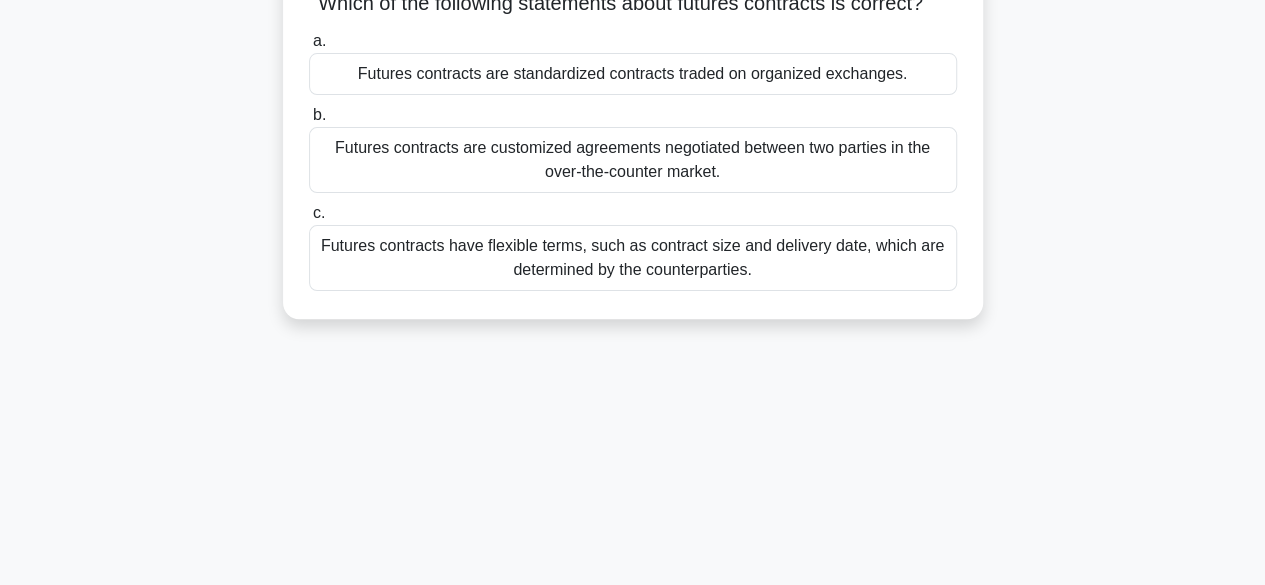scroll, scrollTop: 0, scrollLeft: 0, axis: both 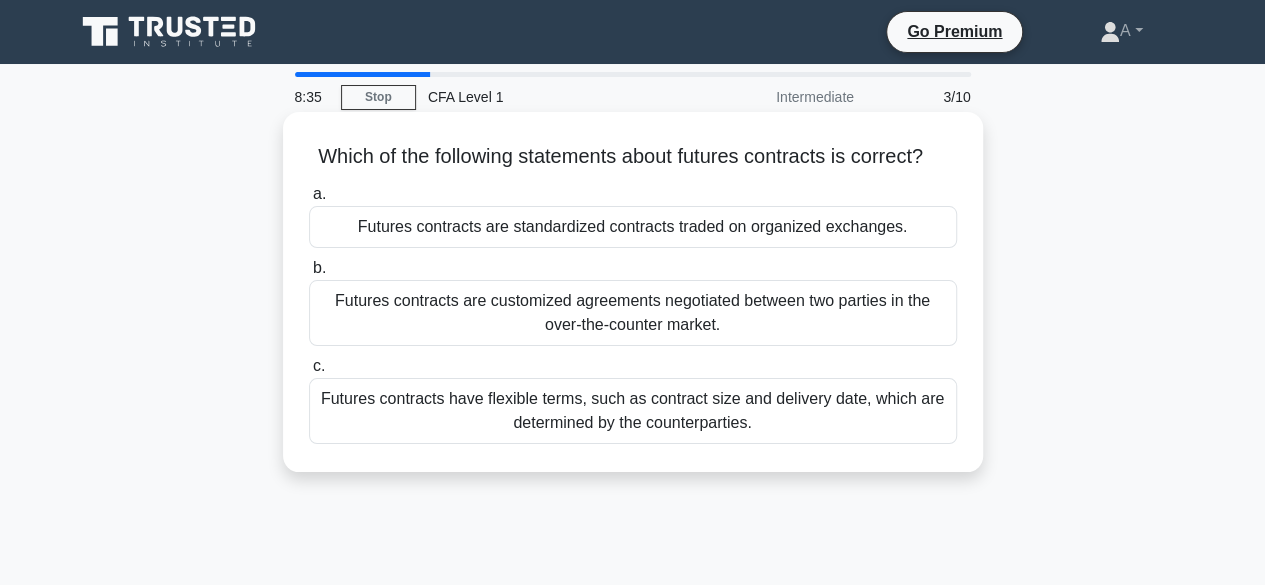 click on "Futures contracts are standardized contracts traded on organized exchanges." at bounding box center (633, 227) 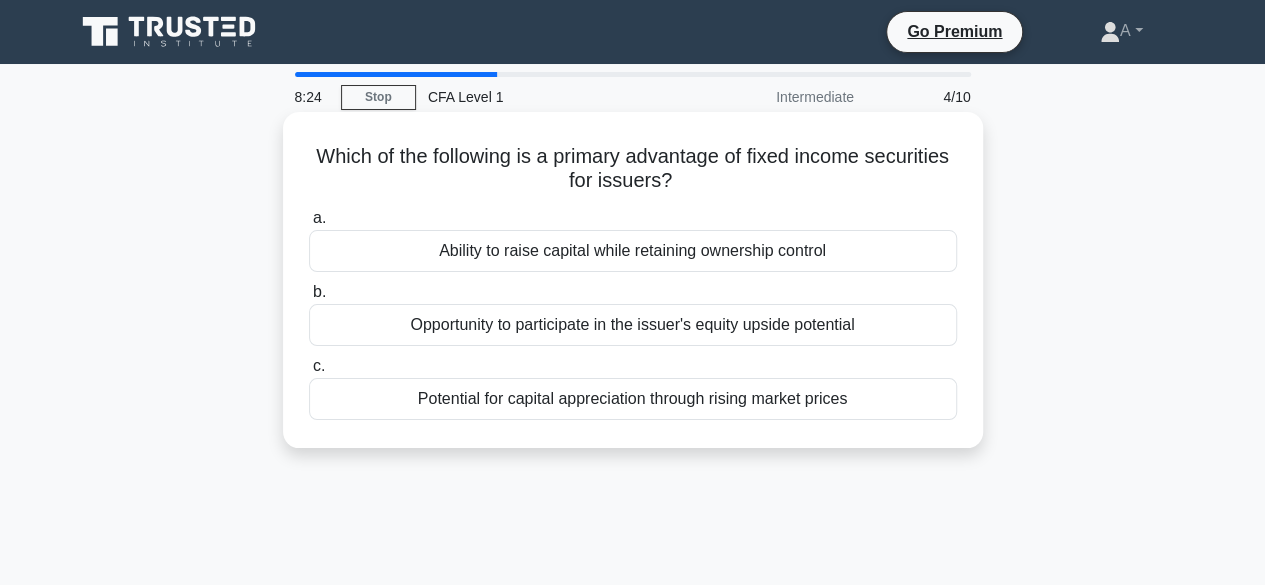 click on "Opportunity to participate in the issuer's equity upside potential" at bounding box center (633, 325) 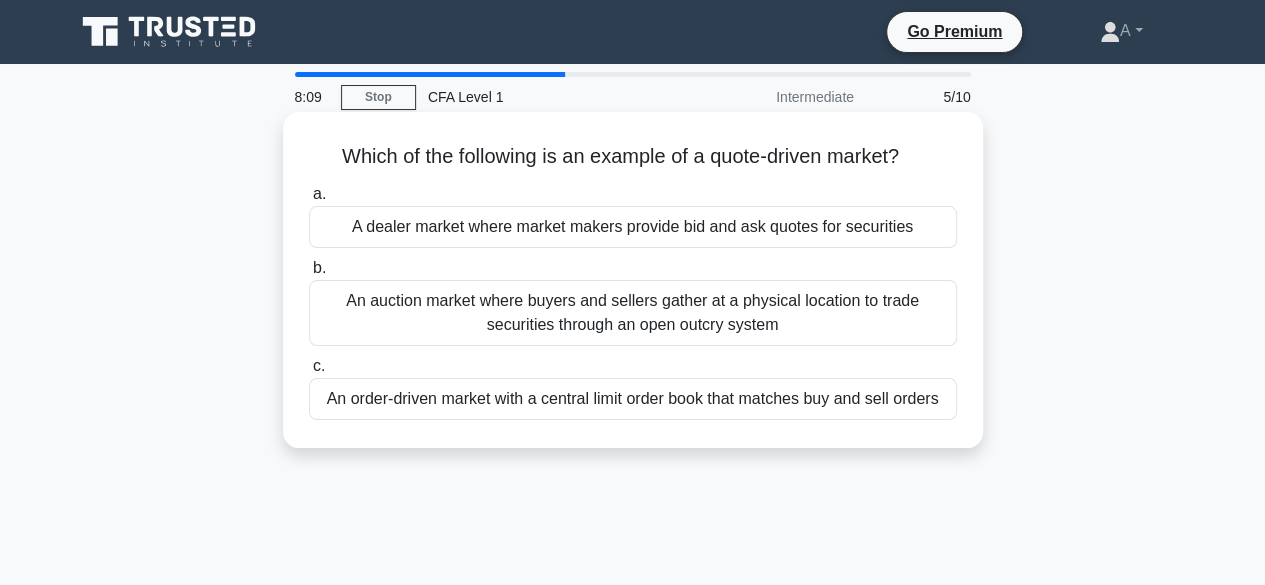 click on "A dealer market where market makers provide bid and ask quotes for securities" at bounding box center (633, 227) 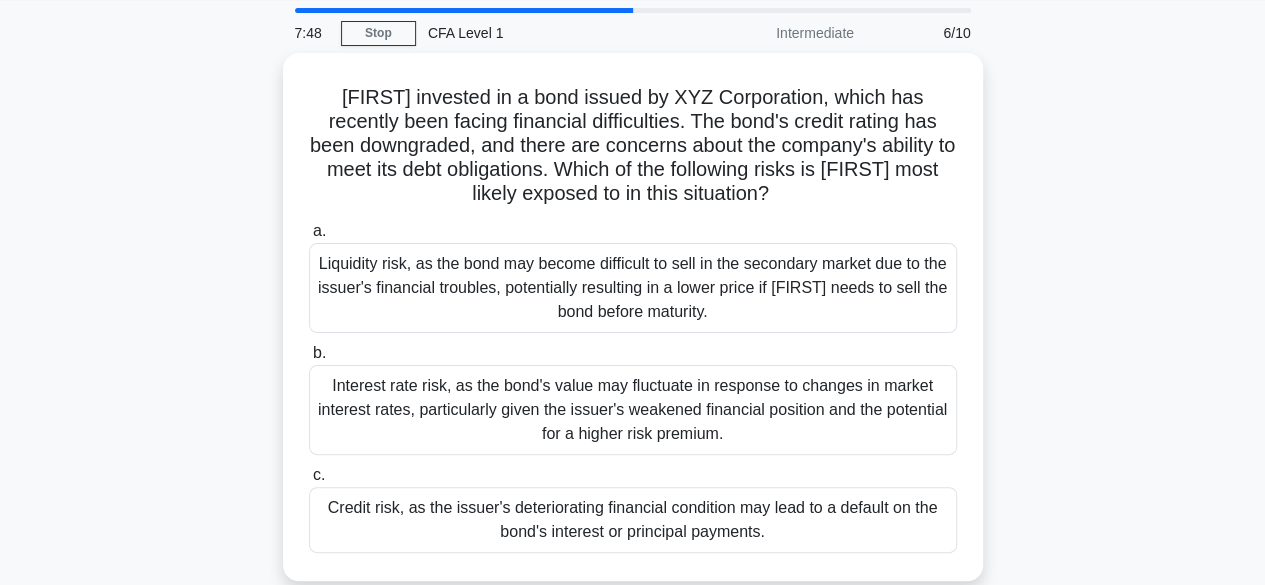 scroll, scrollTop: 87, scrollLeft: 0, axis: vertical 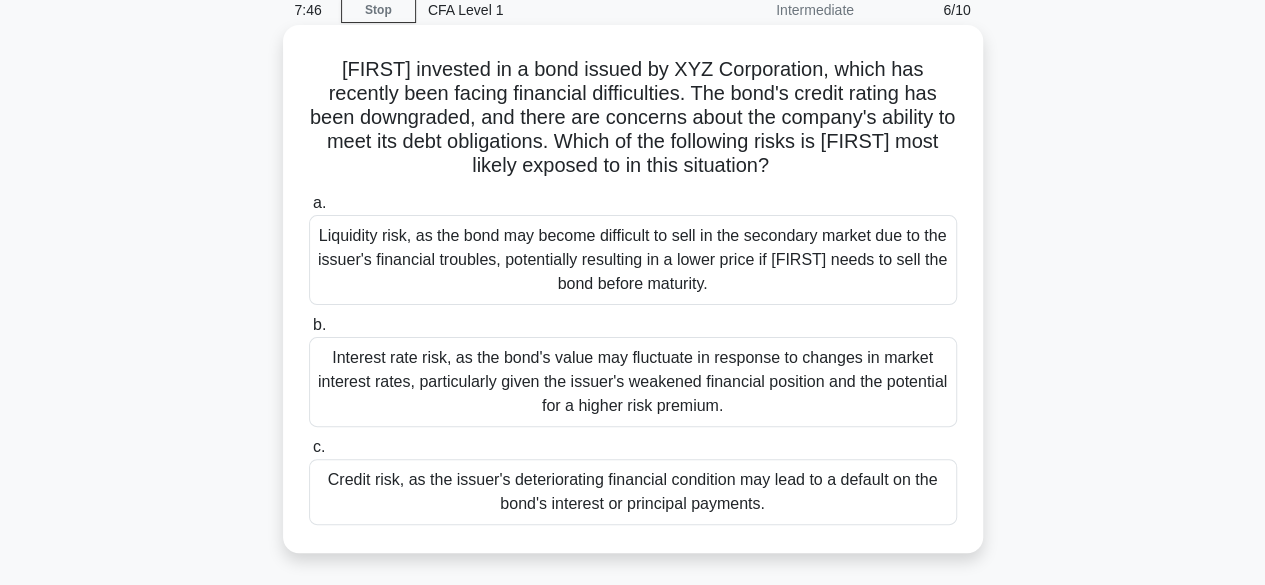 click on "Credit risk, as the issuer's deteriorating financial condition may lead to a default on the bond's interest or principal payments." at bounding box center (633, 492) 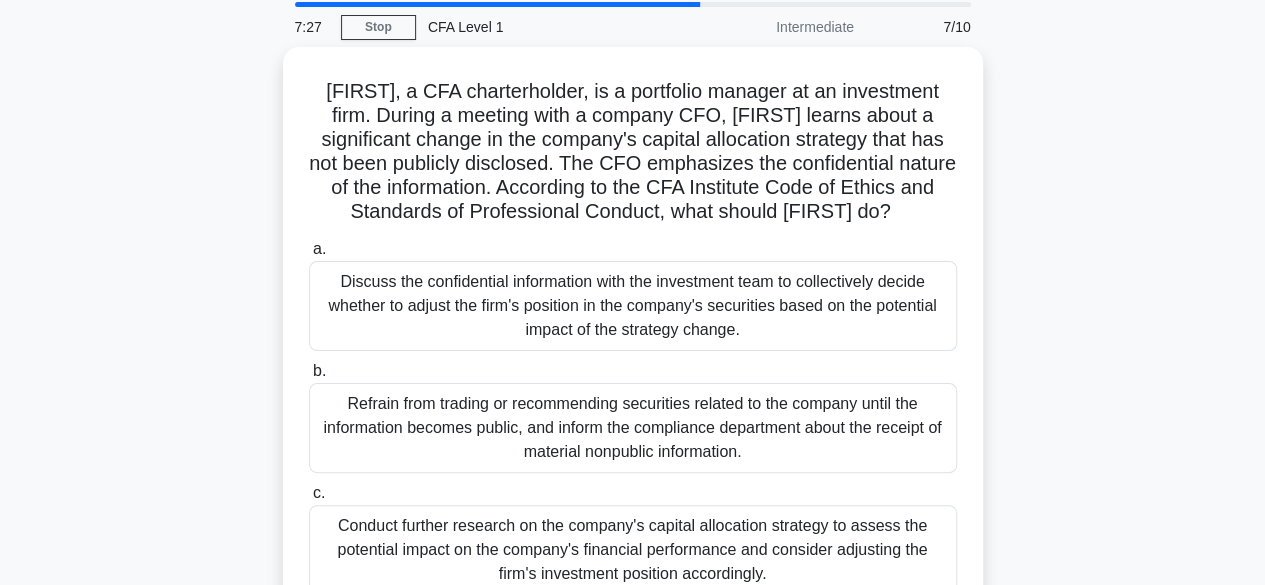 scroll, scrollTop: 72, scrollLeft: 0, axis: vertical 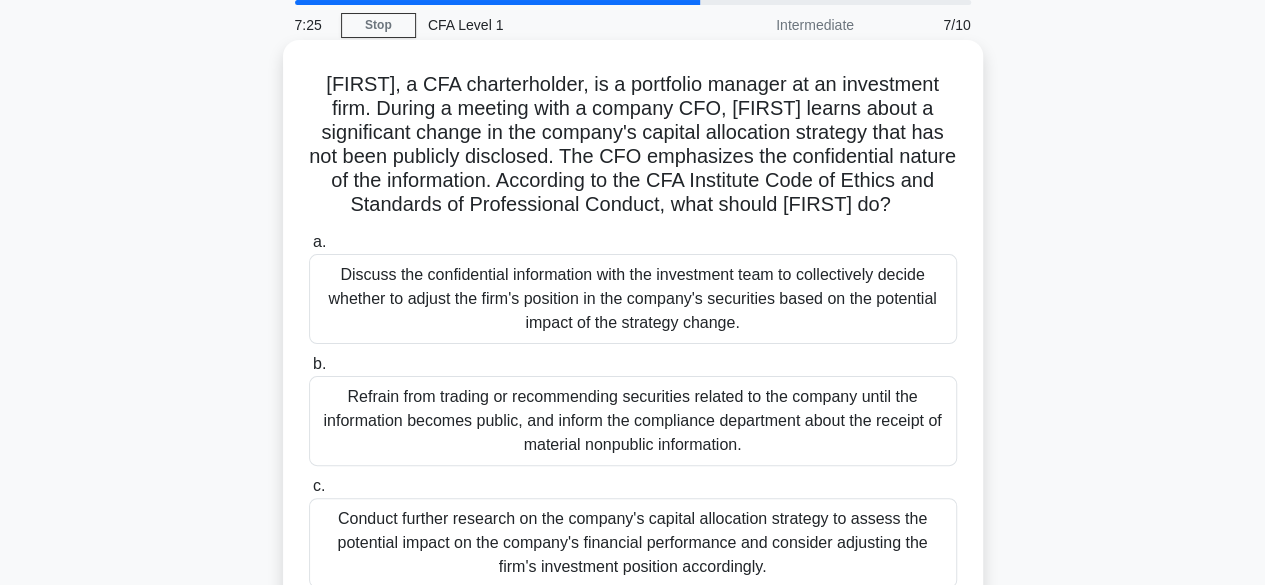 click on "Refrain from trading or recommending securities related to the company until the information becomes public, and inform the compliance department about the receipt of material nonpublic information." at bounding box center (633, 421) 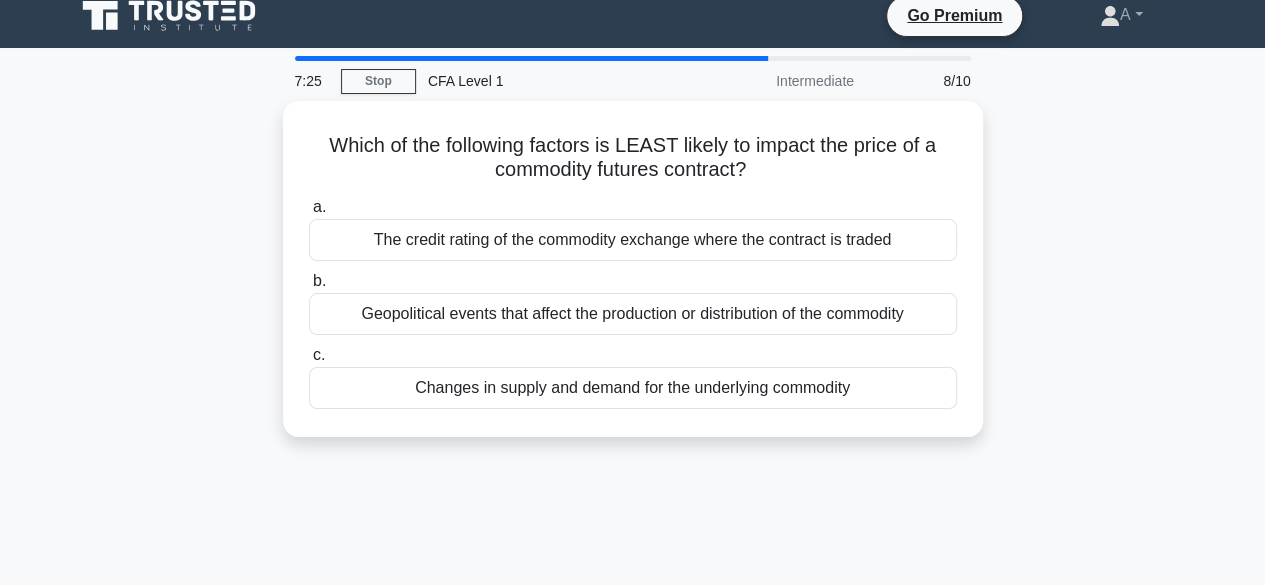scroll, scrollTop: 0, scrollLeft: 0, axis: both 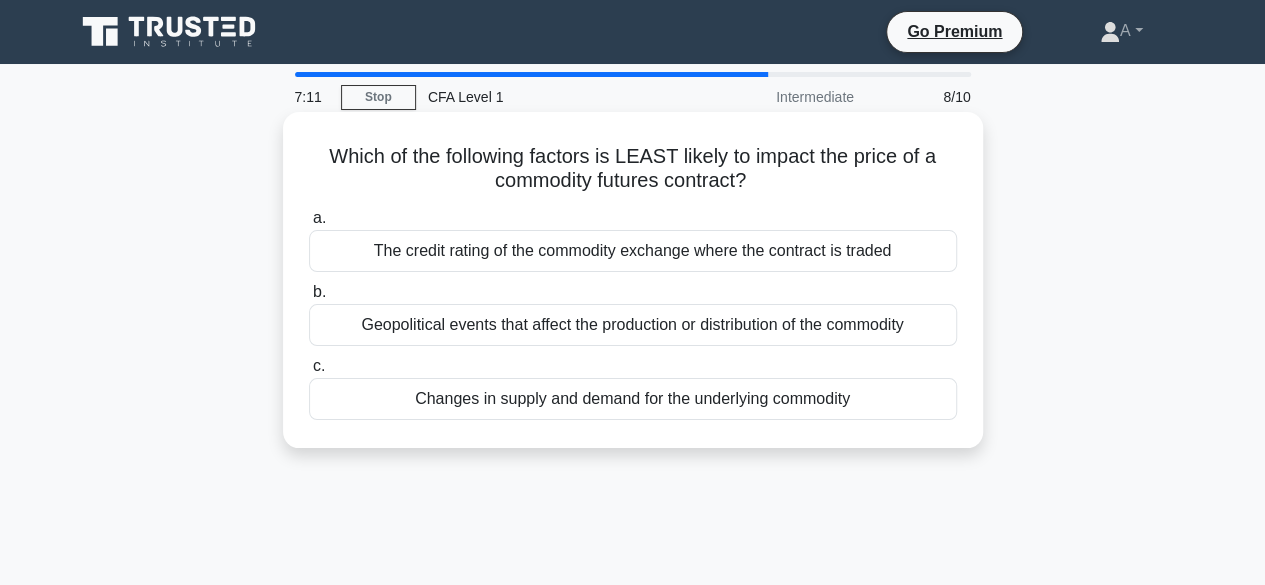 click on "Geopolitical events that affect the production or distribution of the commodity" at bounding box center (633, 325) 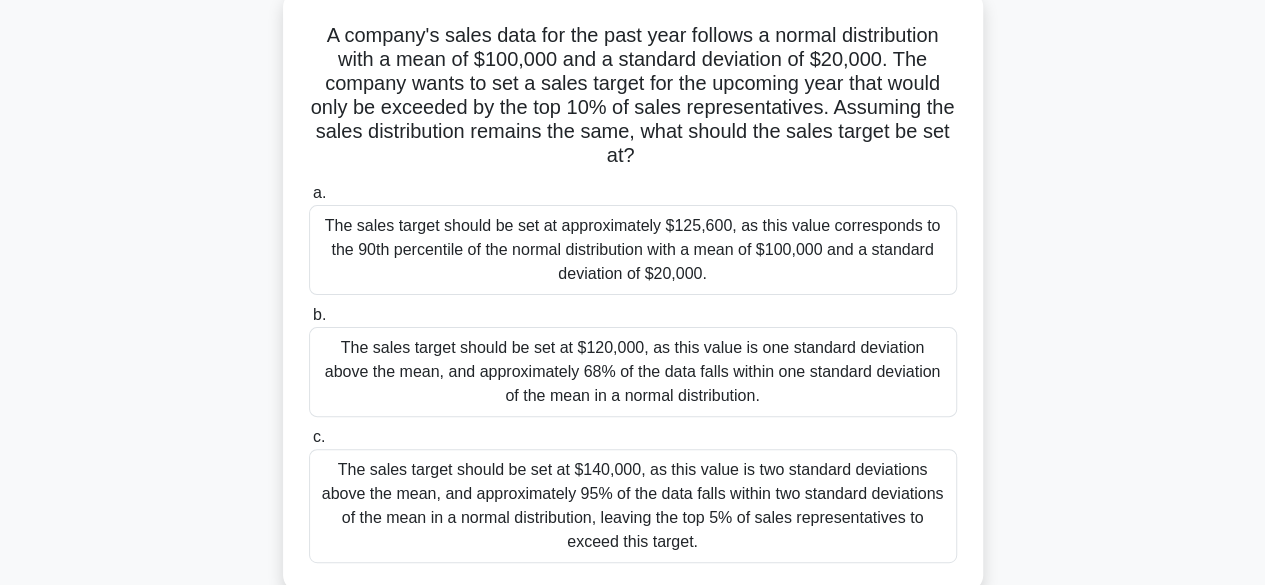 scroll, scrollTop: 127, scrollLeft: 0, axis: vertical 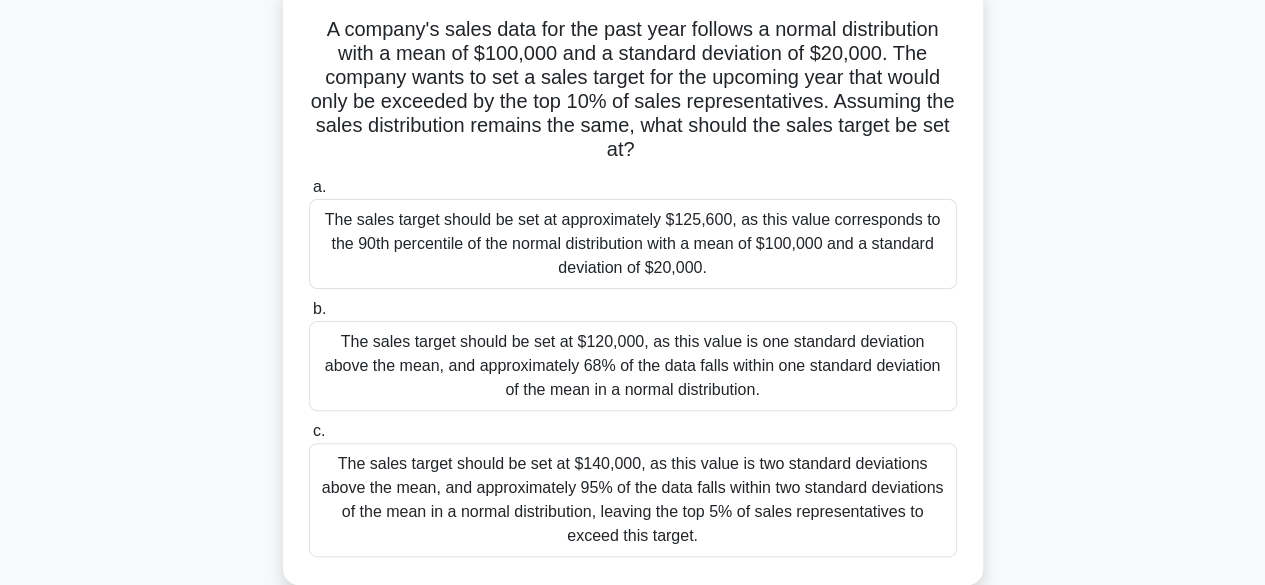 click on "The sales target should be set at approximately $125,600, as this value corresponds to the 90th percentile of the normal distribution with a mean of $100,000 and a standard deviation of $20,000." at bounding box center [633, 244] 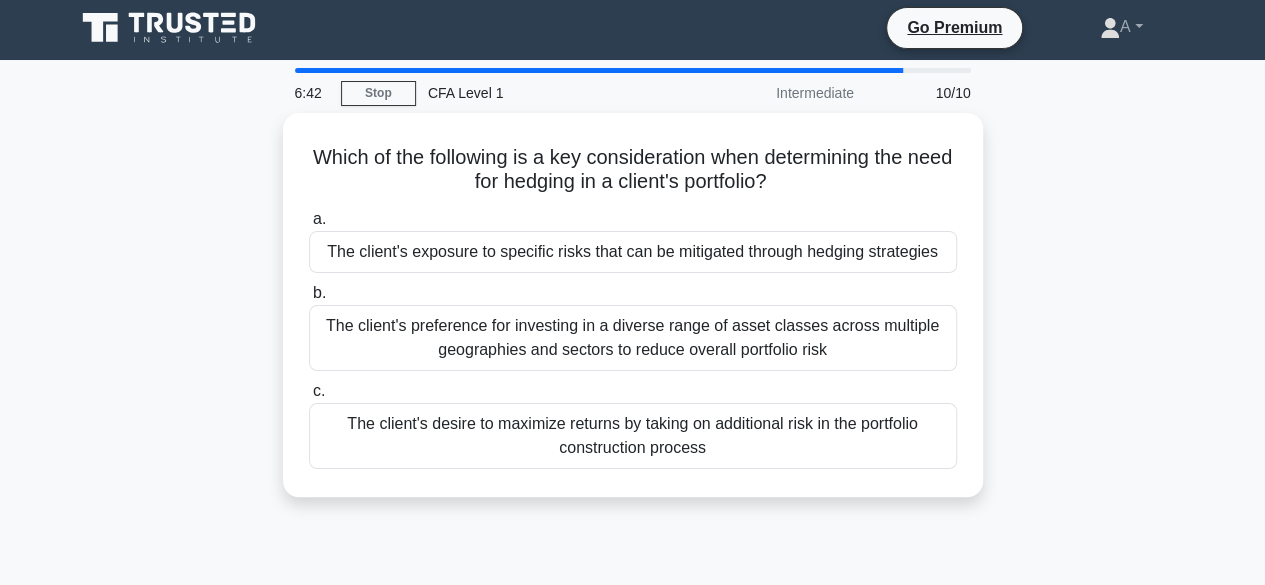 scroll, scrollTop: 0, scrollLeft: 0, axis: both 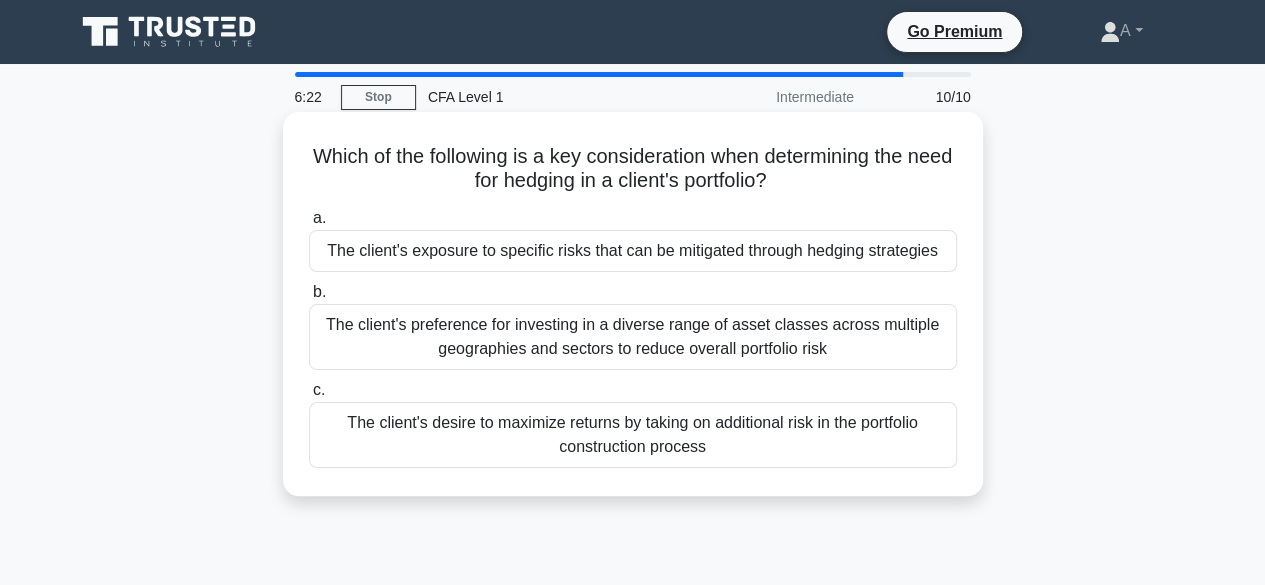 click on "The client's exposure to specific risks that can be mitigated through hedging strategies" at bounding box center (633, 251) 